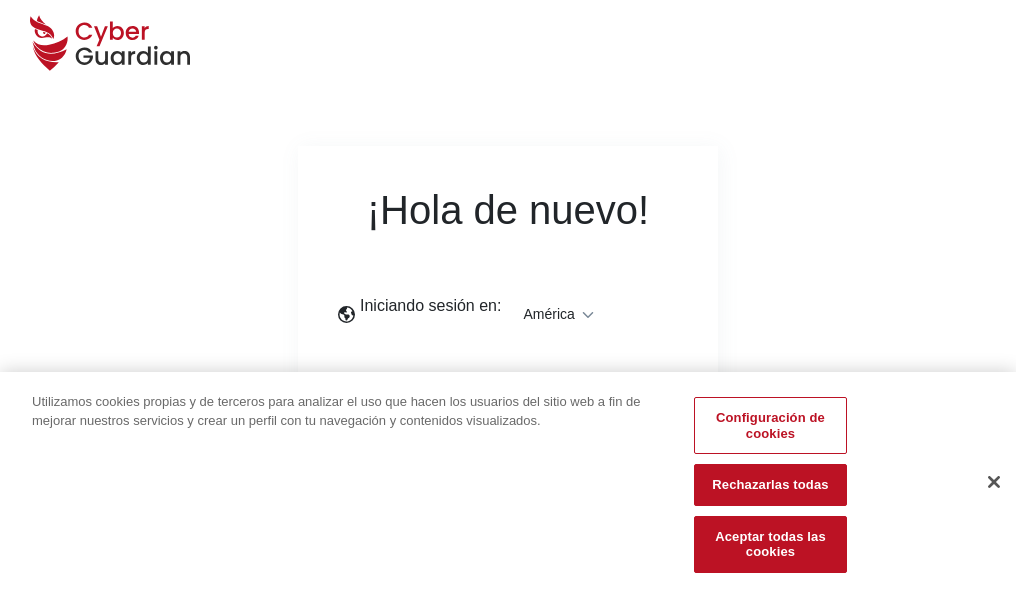 scroll, scrollTop: 0, scrollLeft: 0, axis: both 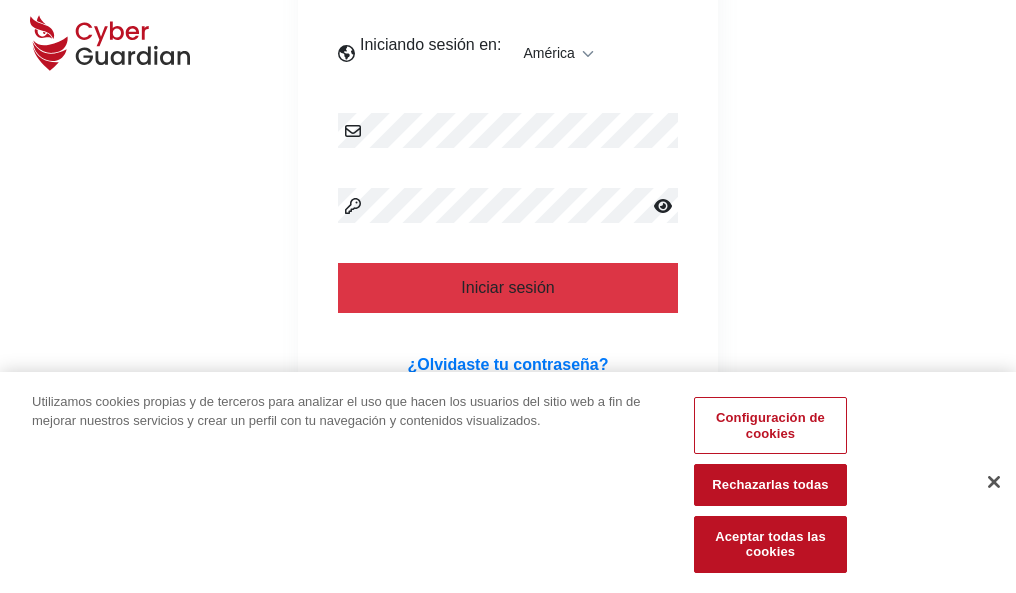 click at bounding box center [994, 482] 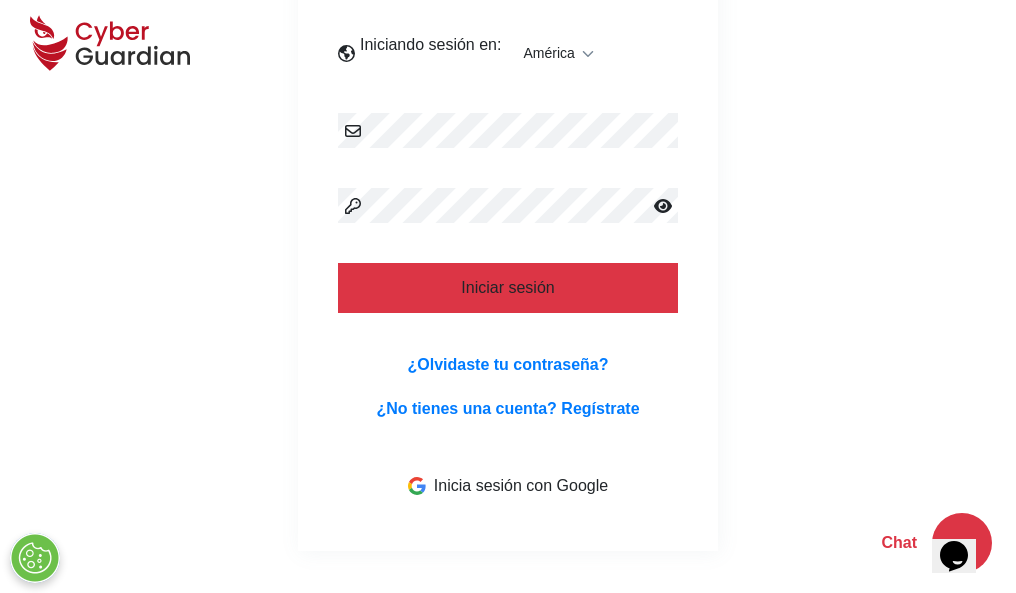 scroll, scrollTop: 454, scrollLeft: 0, axis: vertical 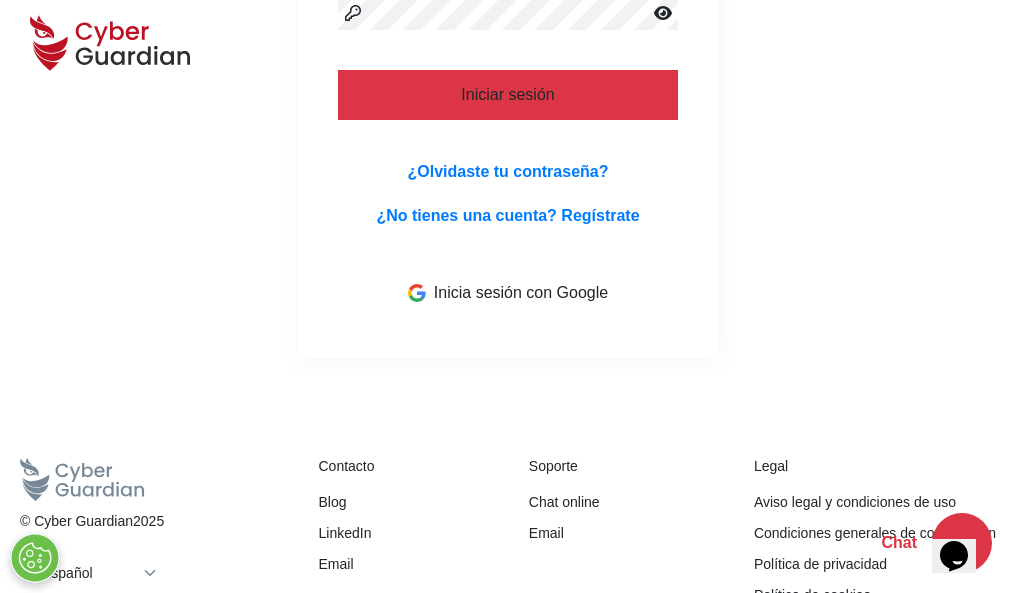 type 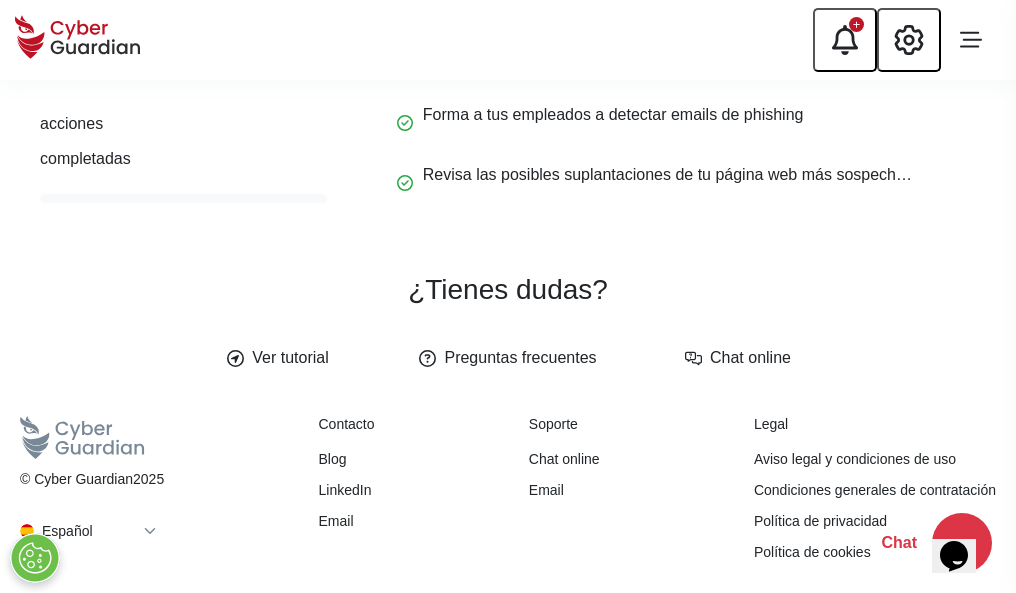 scroll, scrollTop: 0, scrollLeft: 0, axis: both 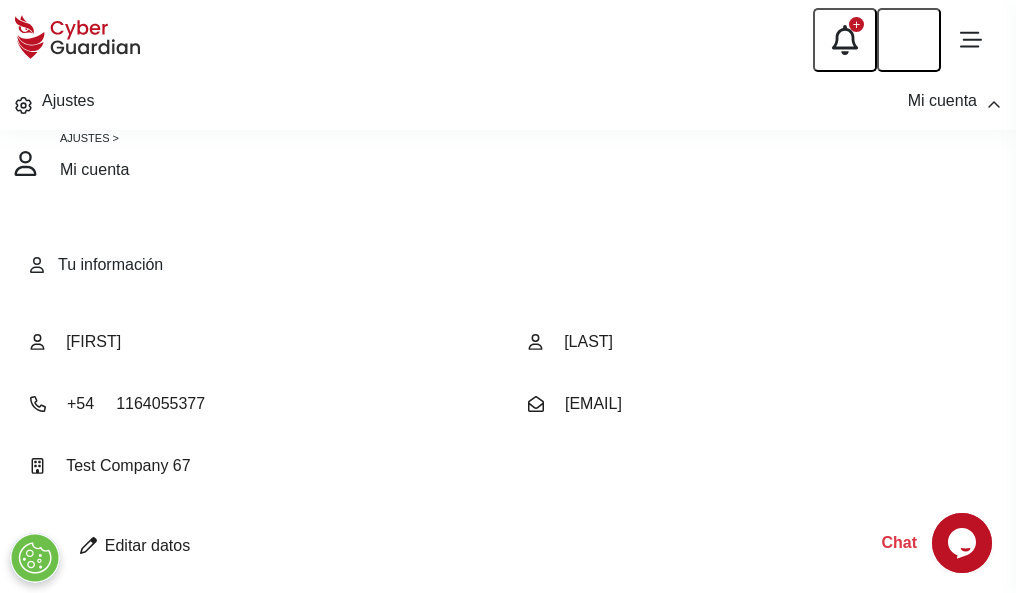 click at bounding box center [88, 545] 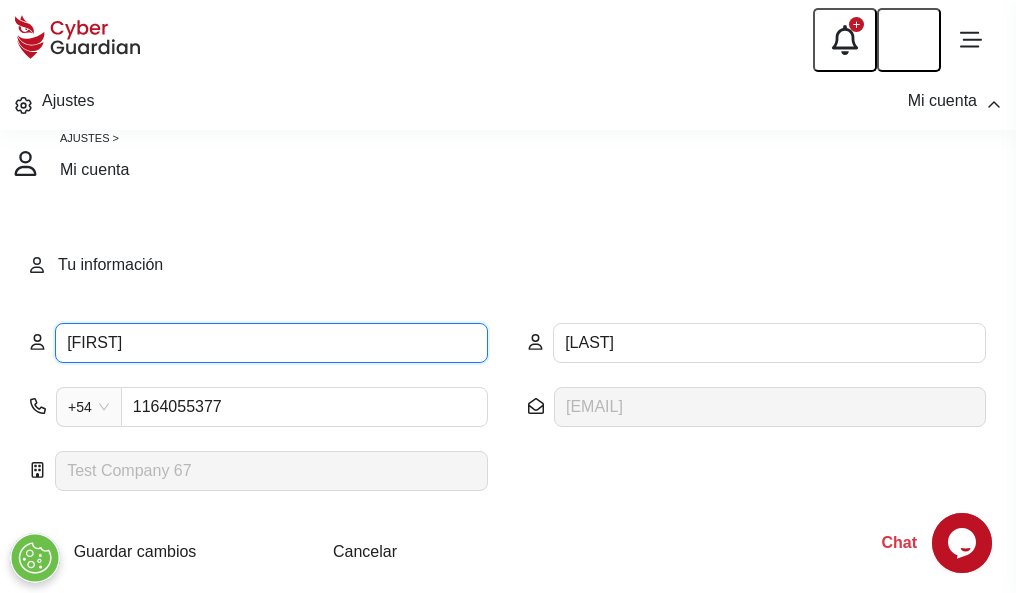 click on "ILEANA" at bounding box center (271, 343) 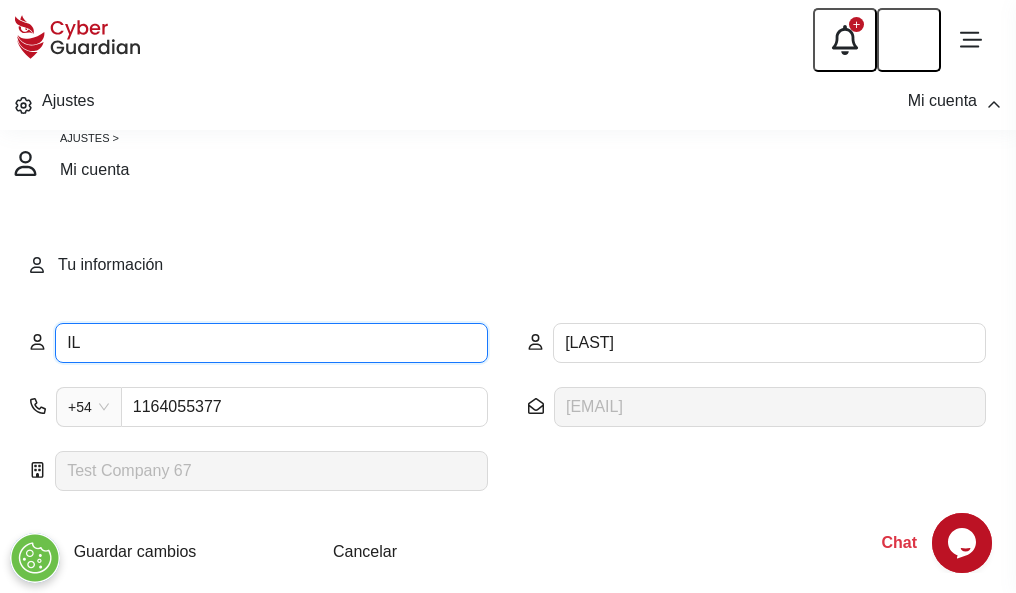 type on "I" 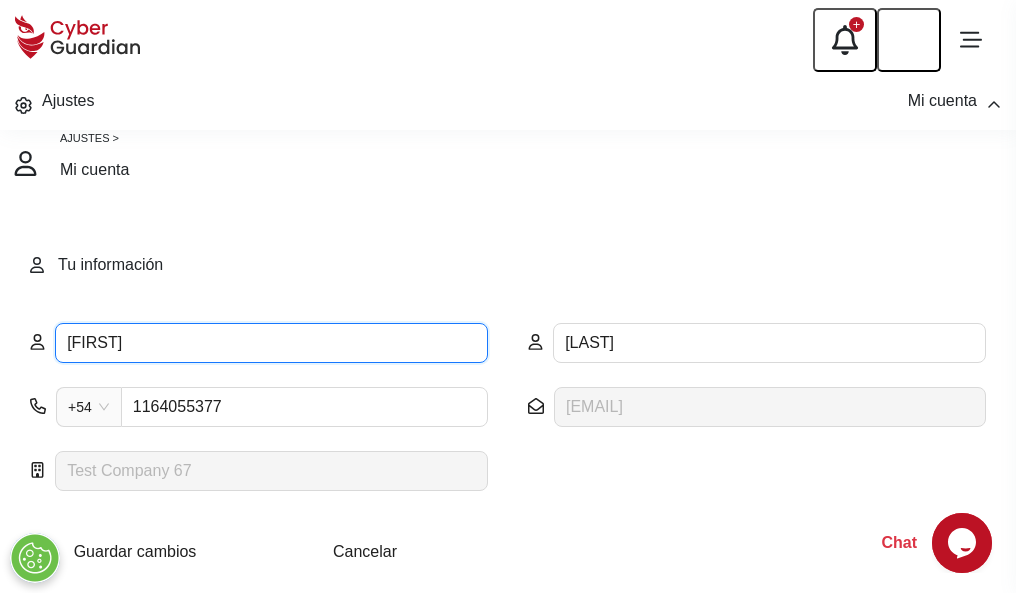 type on "Leoncio" 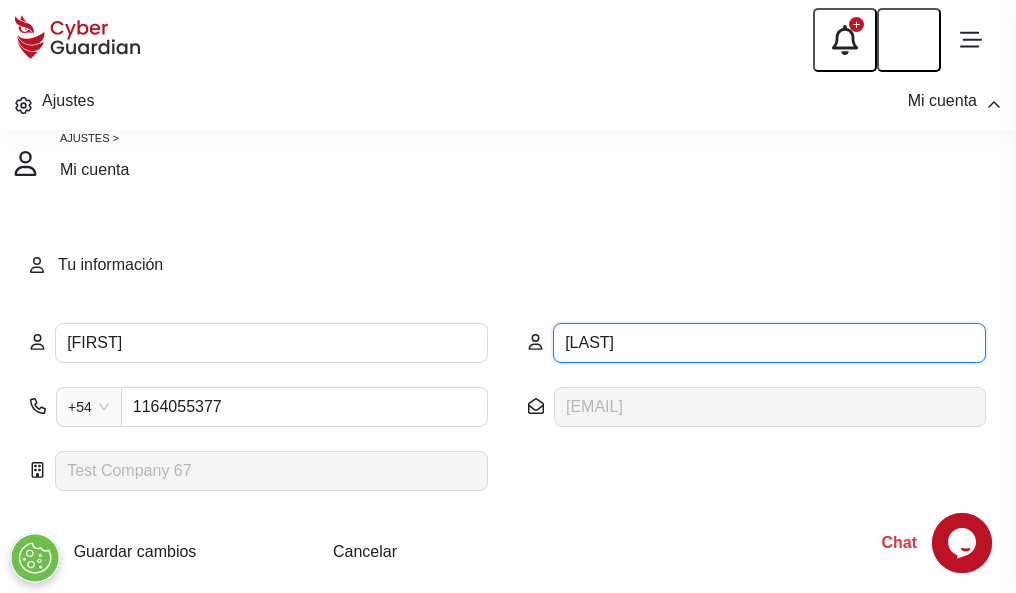 click on "CORREA" at bounding box center (769, 343) 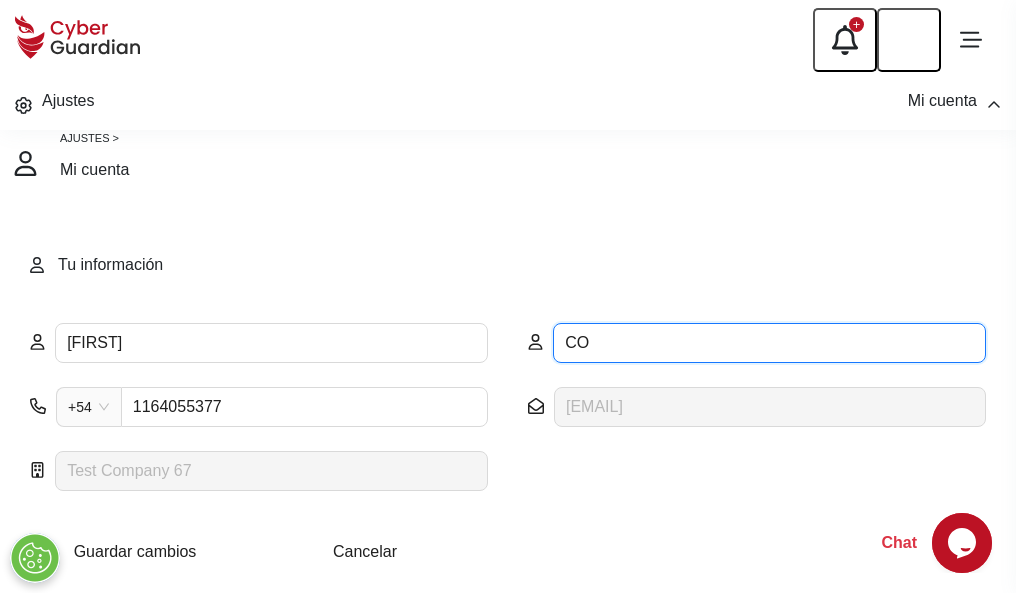 type on "C" 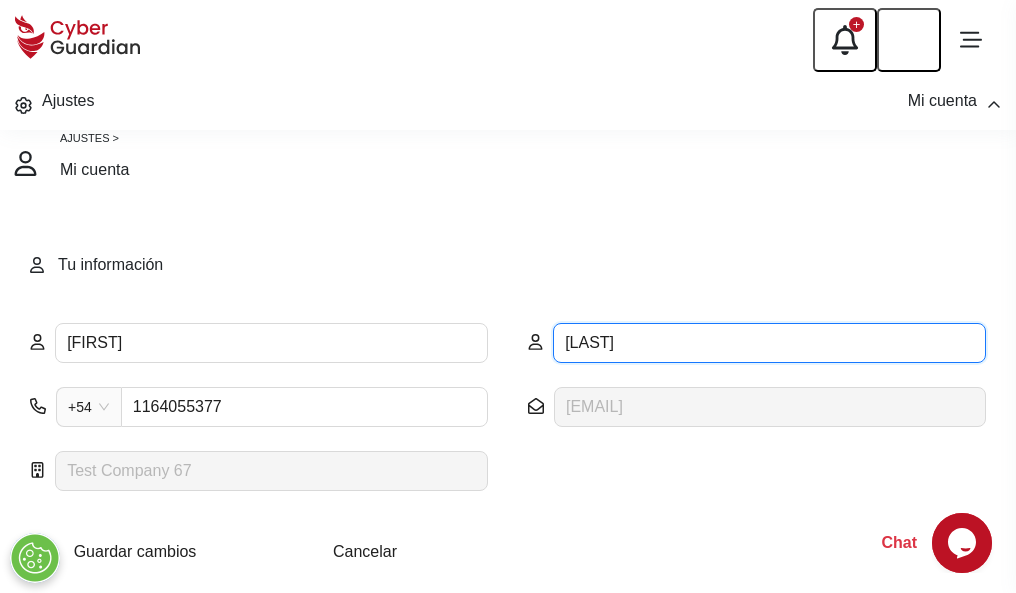 type on "Rey" 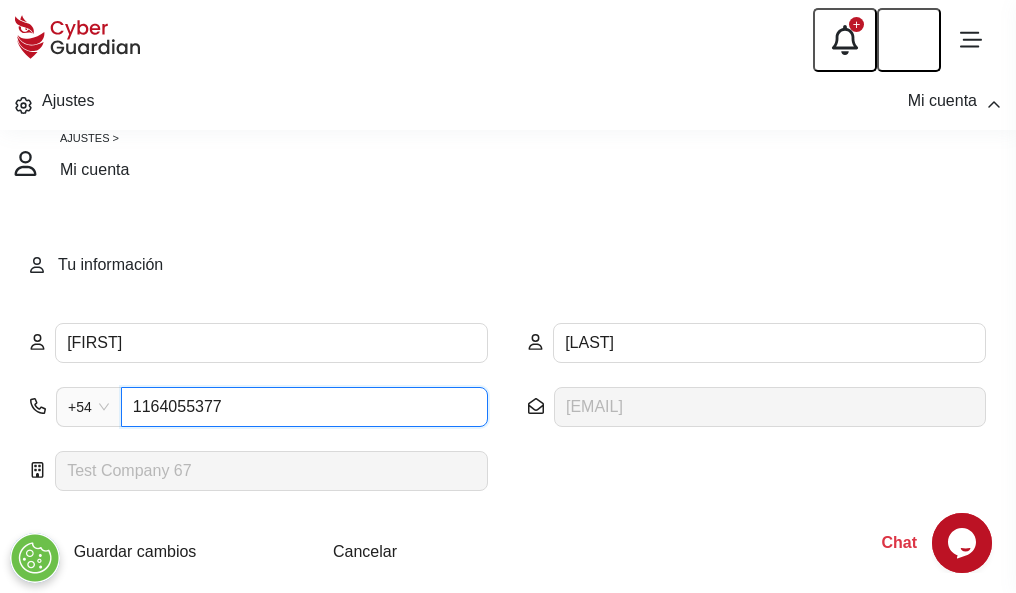 click on "1164055377" at bounding box center [304, 407] 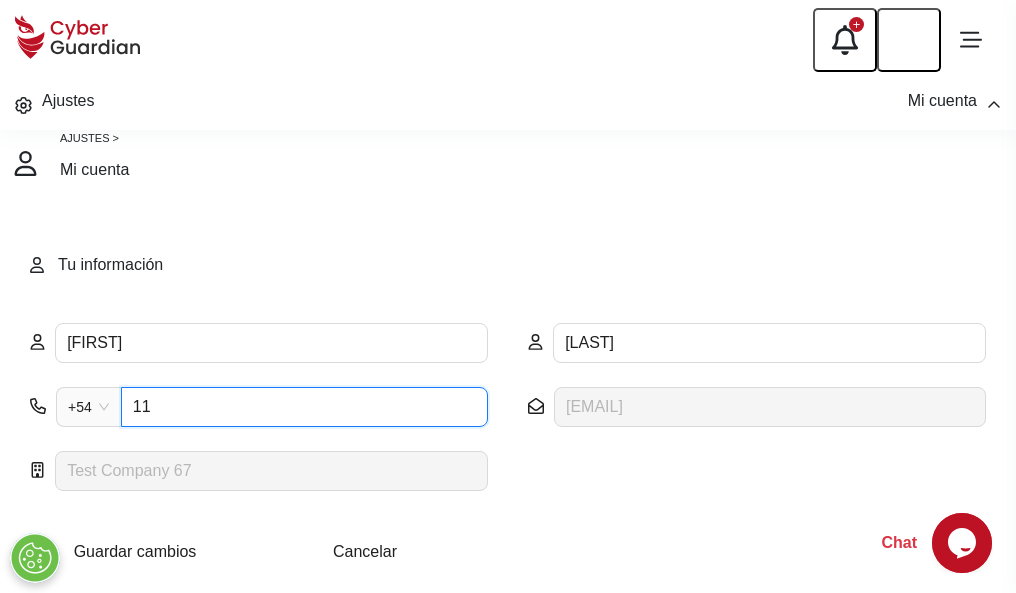 type on "1" 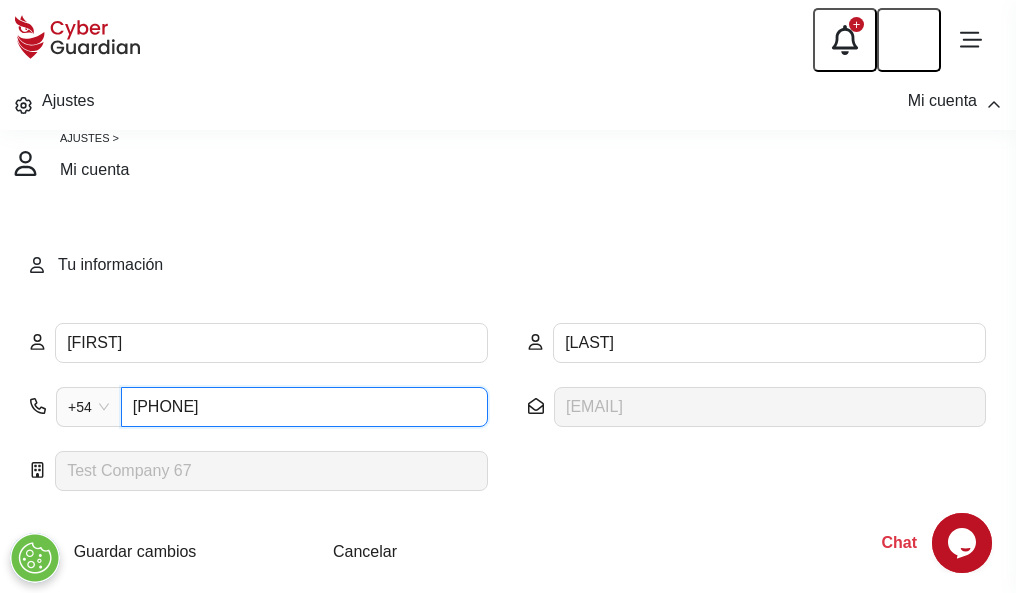 type on "4926711252" 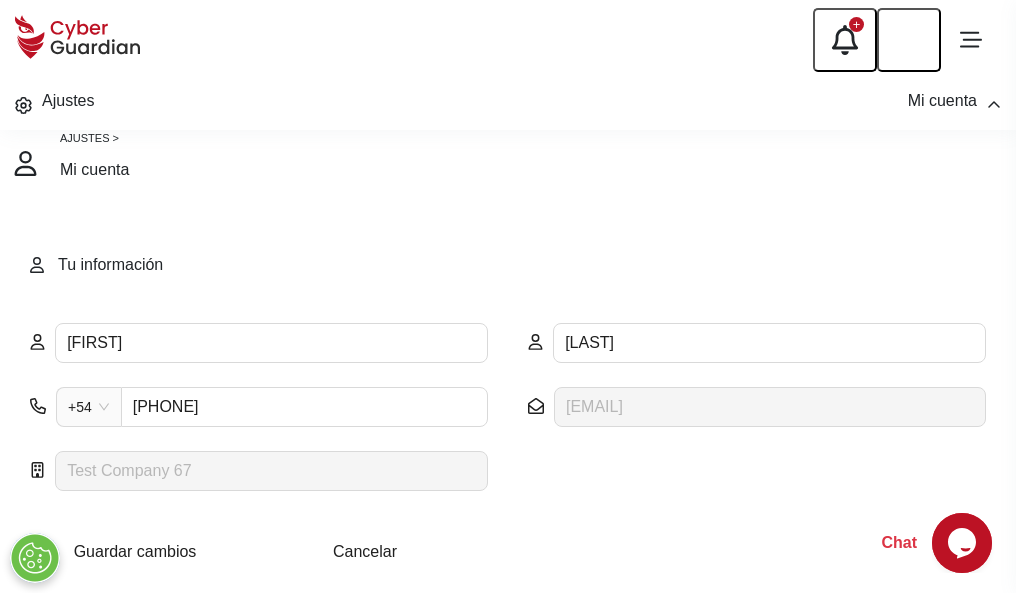 click on "Cancelar" at bounding box center (365, 551) 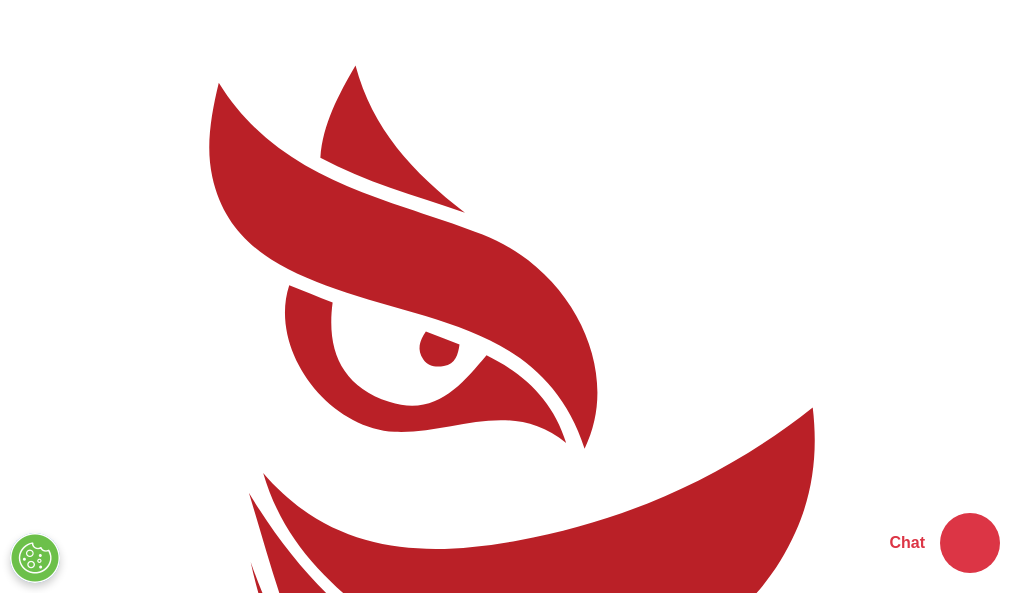 scroll, scrollTop: 0, scrollLeft: 0, axis: both 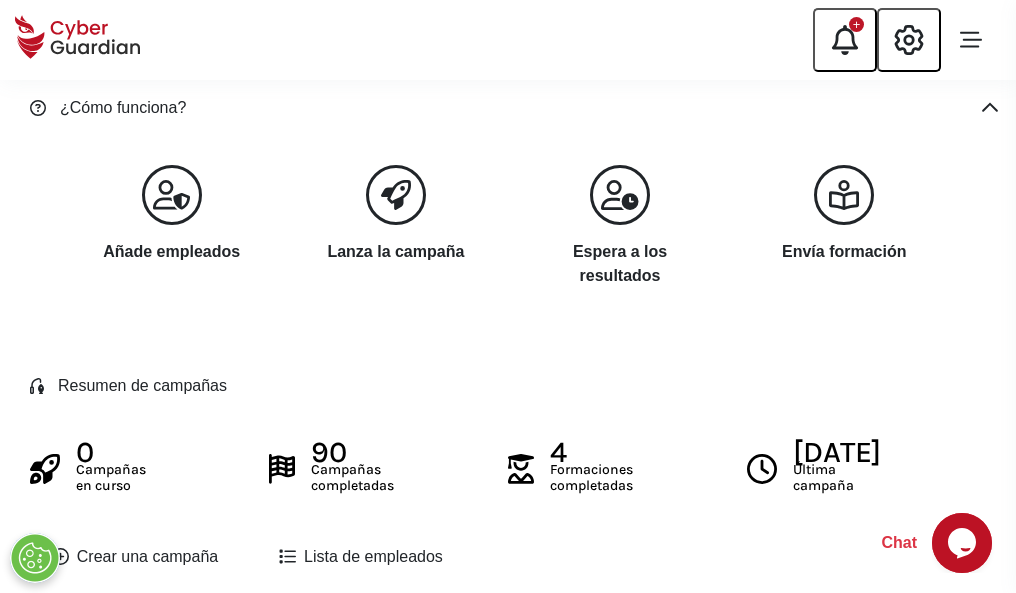 click on "Crear una campaña" at bounding box center (135, 557) 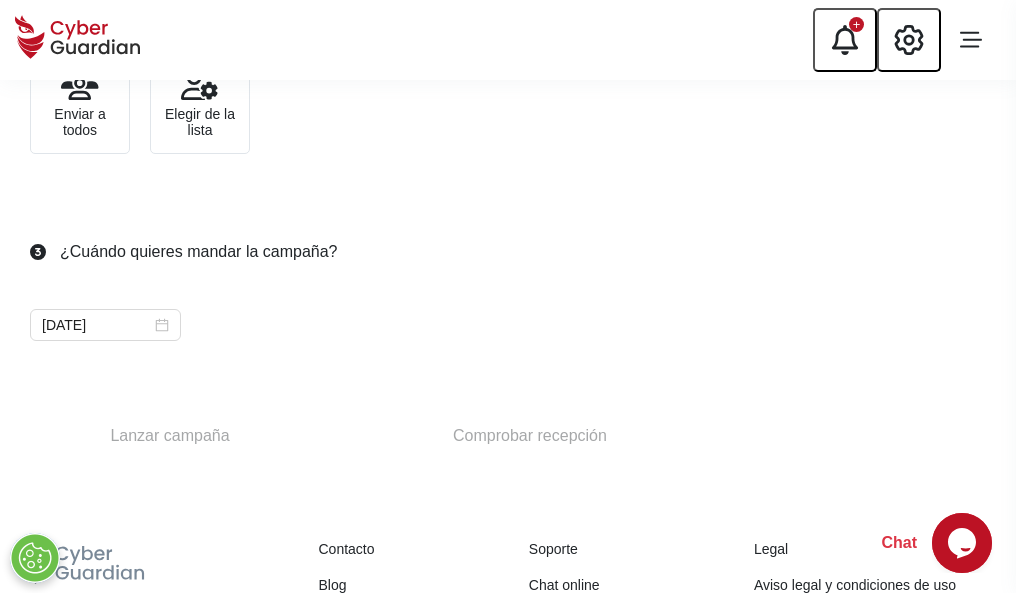 scroll, scrollTop: 732, scrollLeft: 0, axis: vertical 